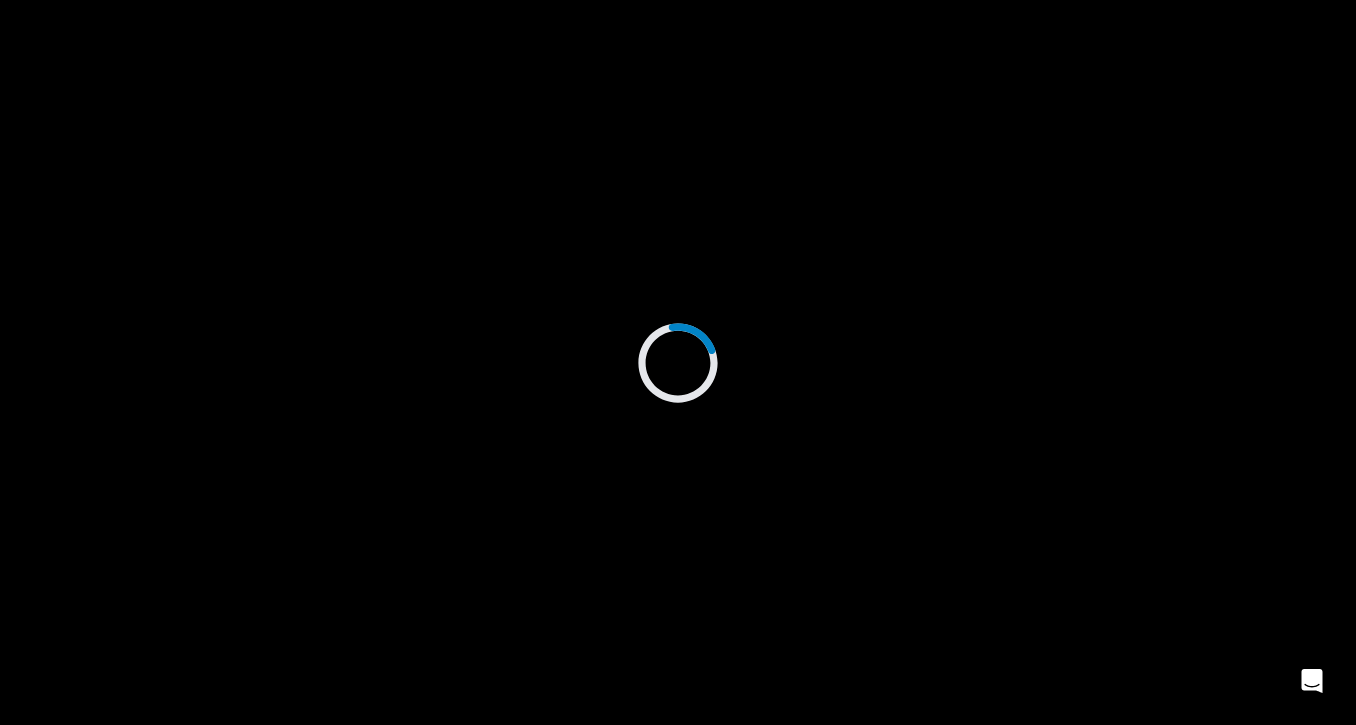 scroll, scrollTop: 0, scrollLeft: 0, axis: both 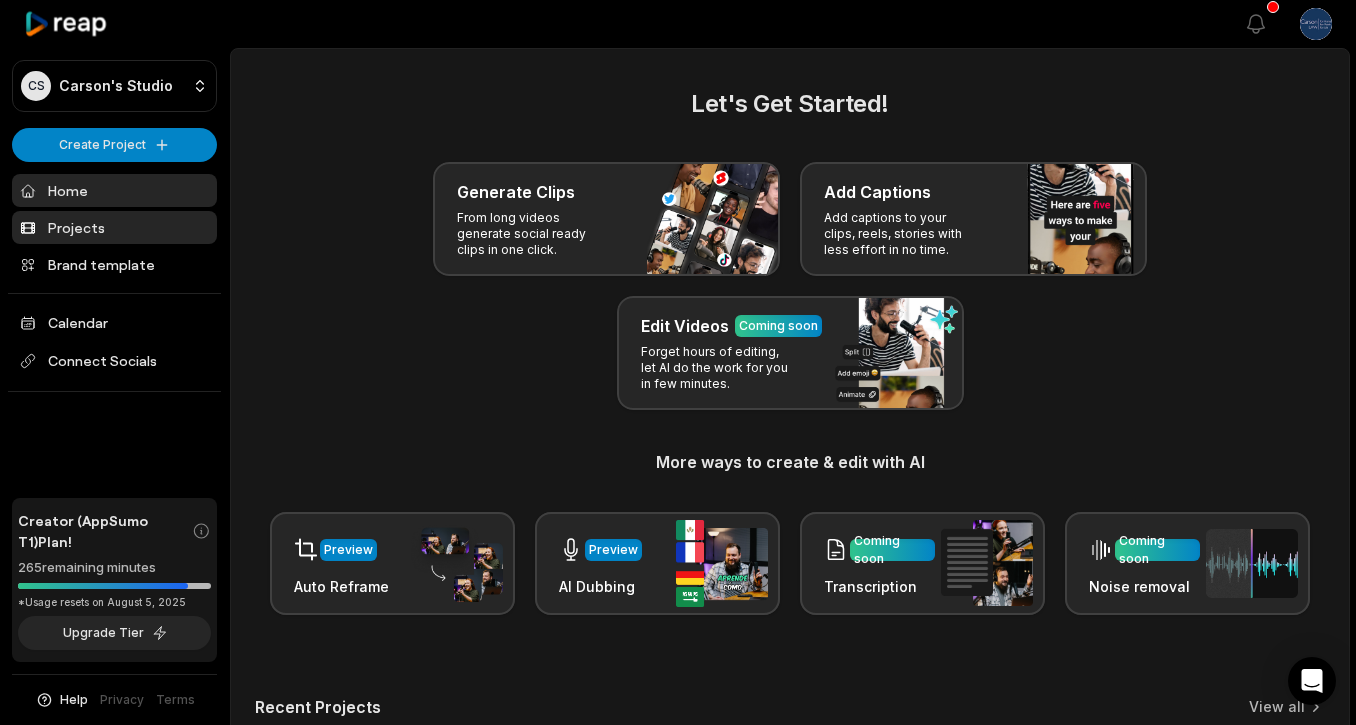 click on "Projects" at bounding box center [114, 227] 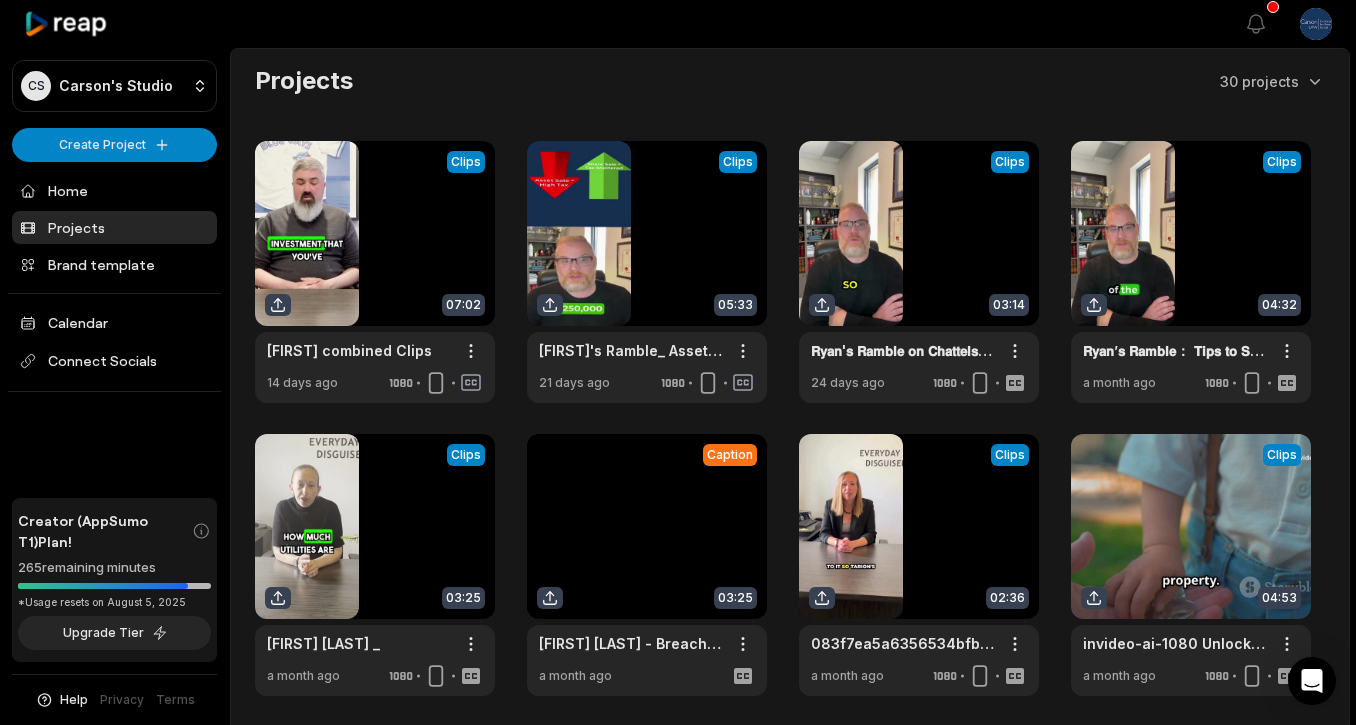 scroll, scrollTop: 0, scrollLeft: 0, axis: both 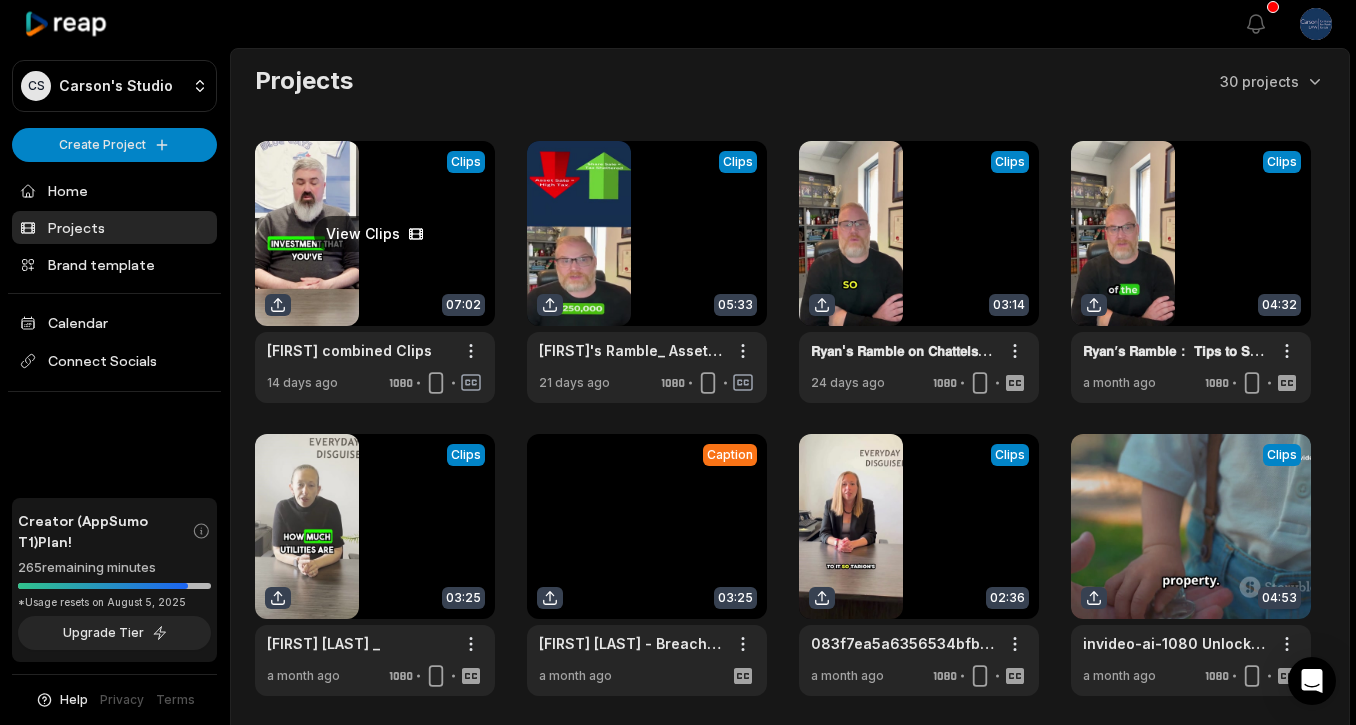 click at bounding box center [375, 272] 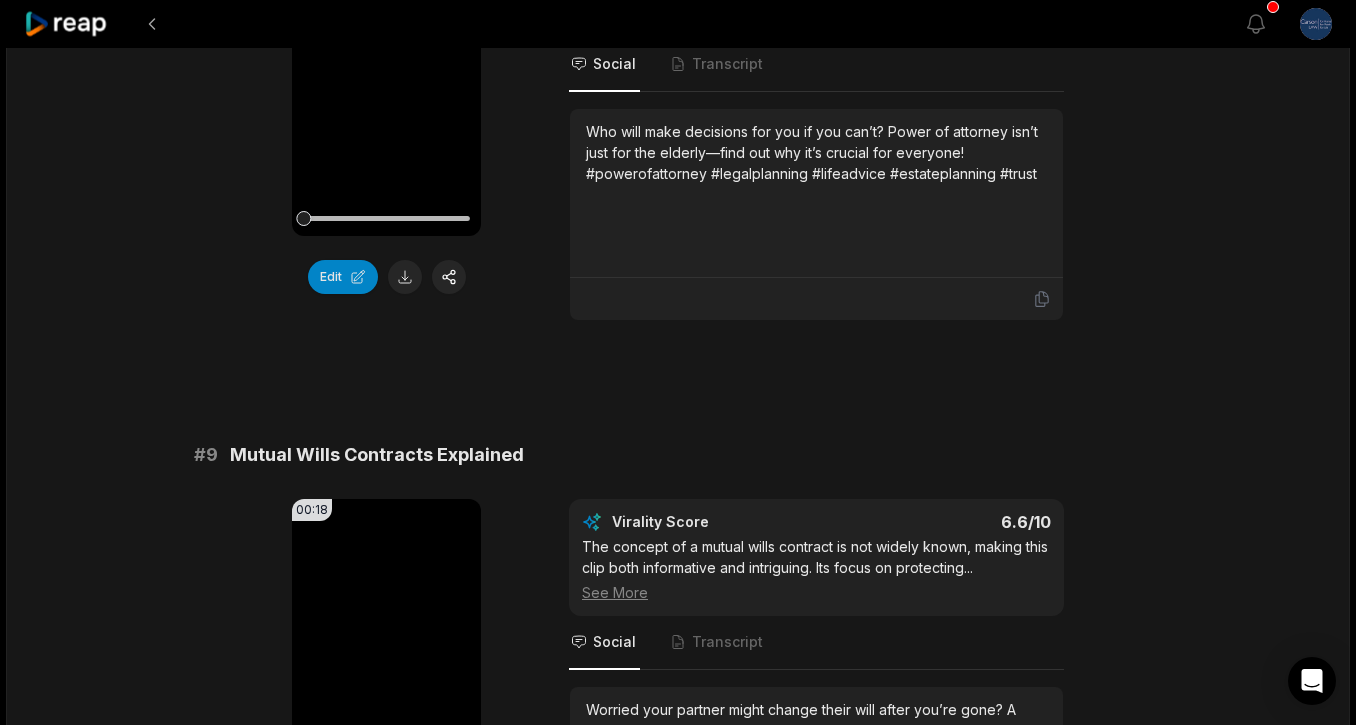 scroll, scrollTop: 5342, scrollLeft: 0, axis: vertical 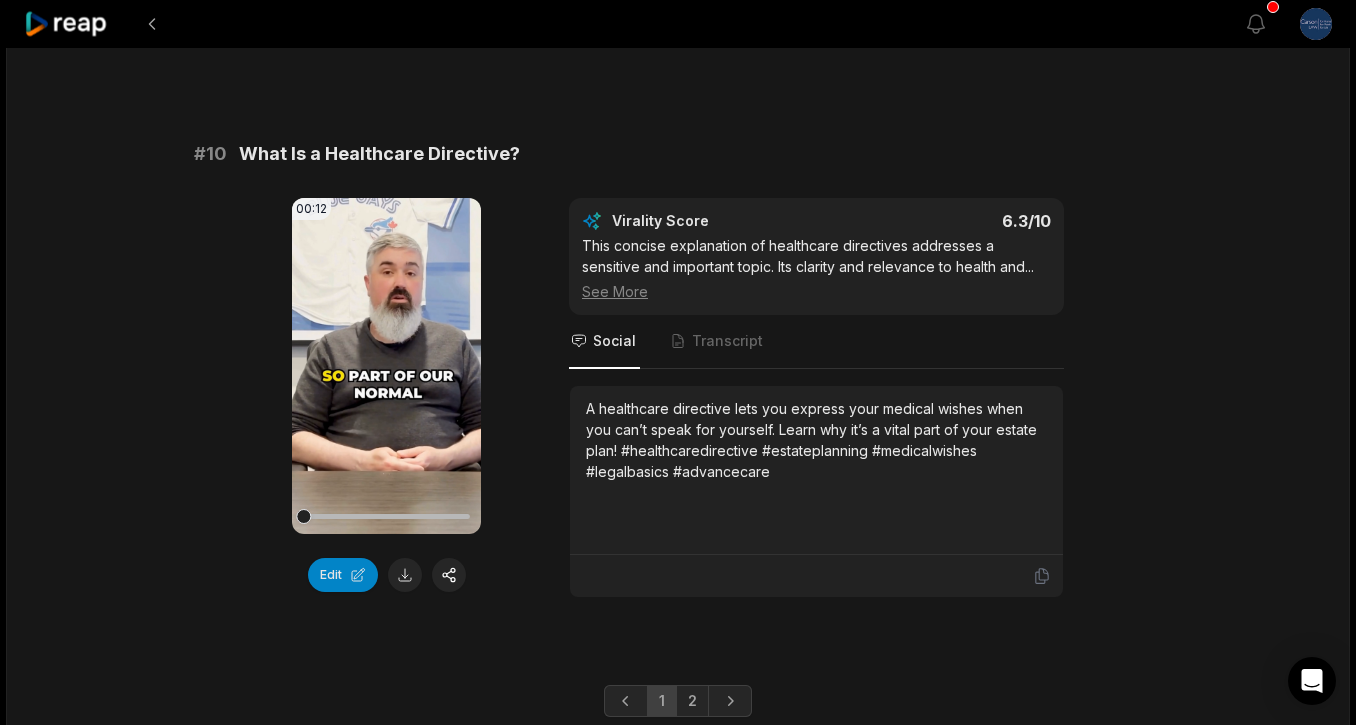 click 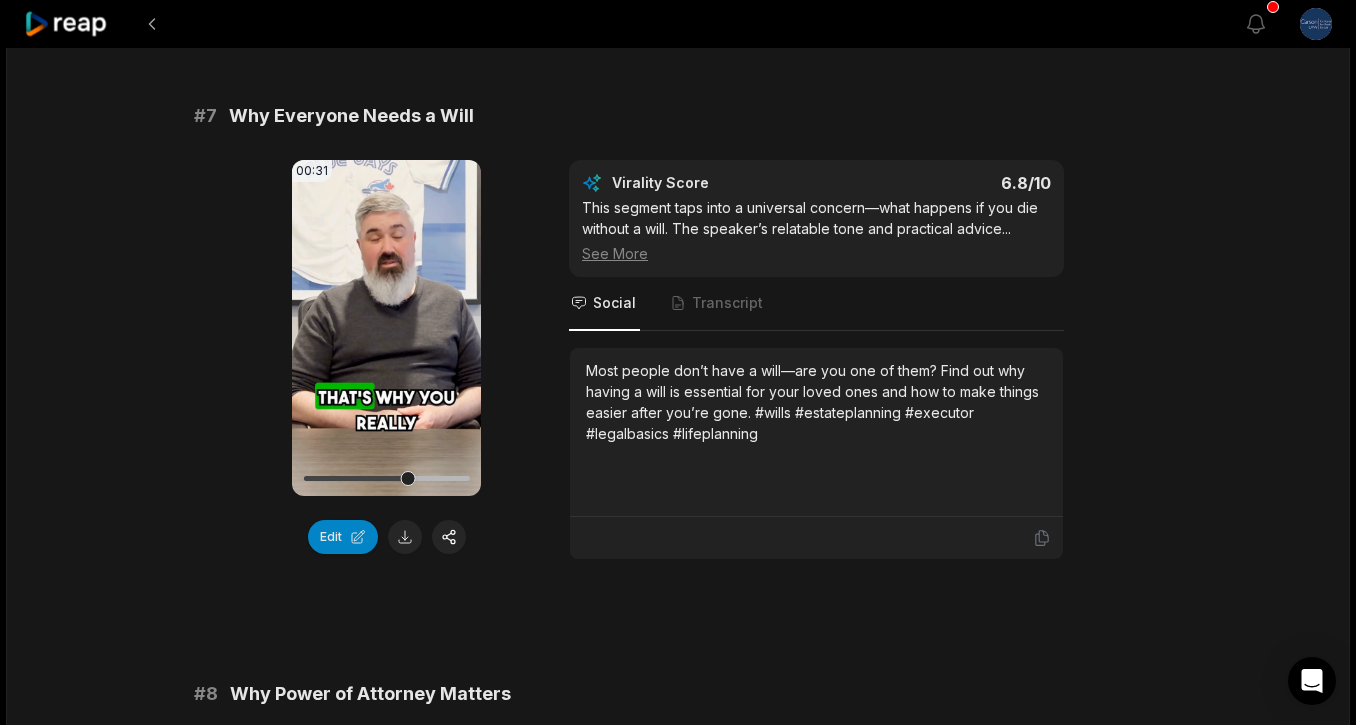 scroll, scrollTop: 3709, scrollLeft: 0, axis: vertical 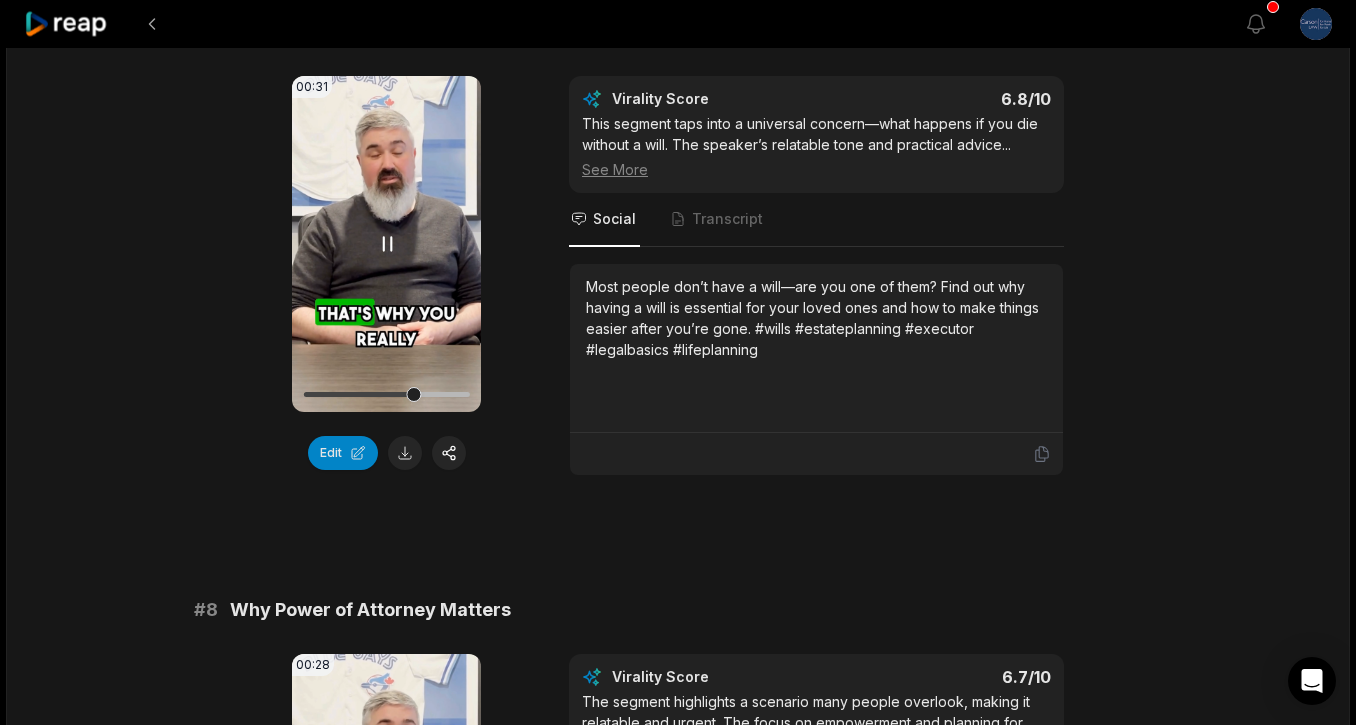 click 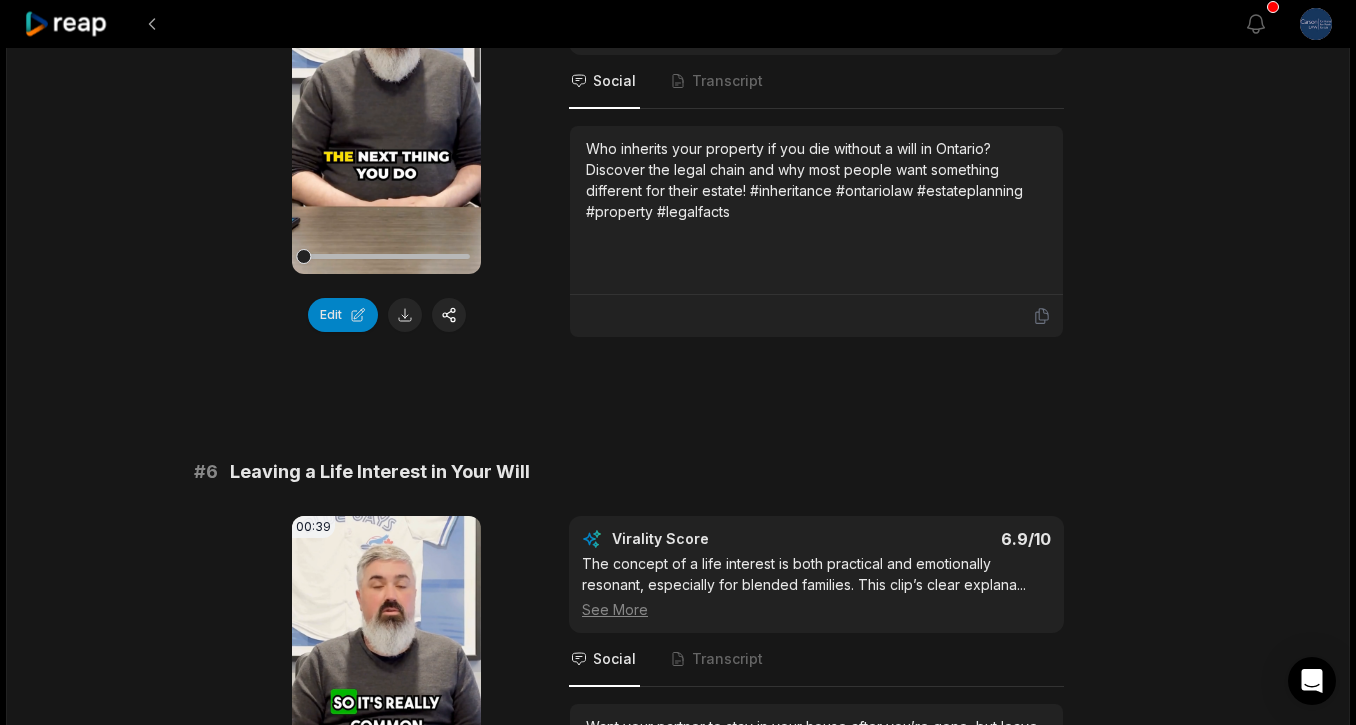 scroll, scrollTop: 2163, scrollLeft: 0, axis: vertical 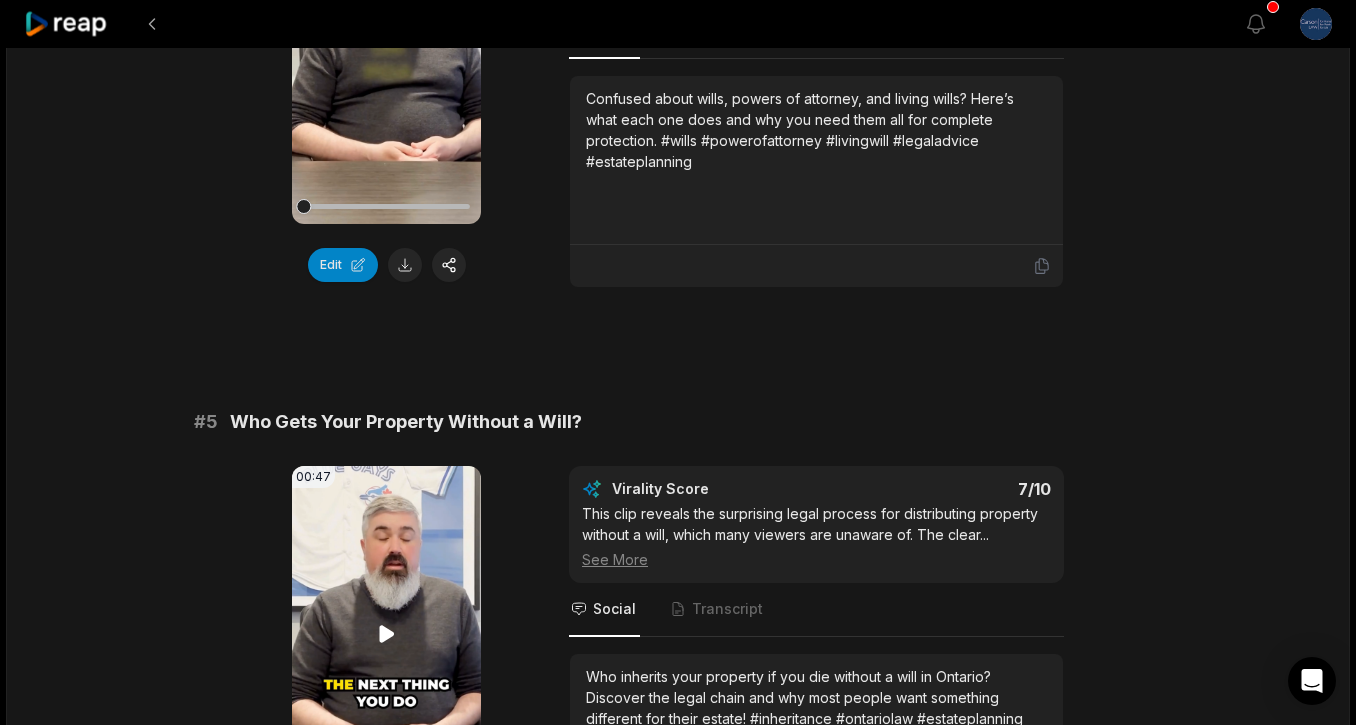 click on "Your browser does not support mp4 format." at bounding box center [386, 634] 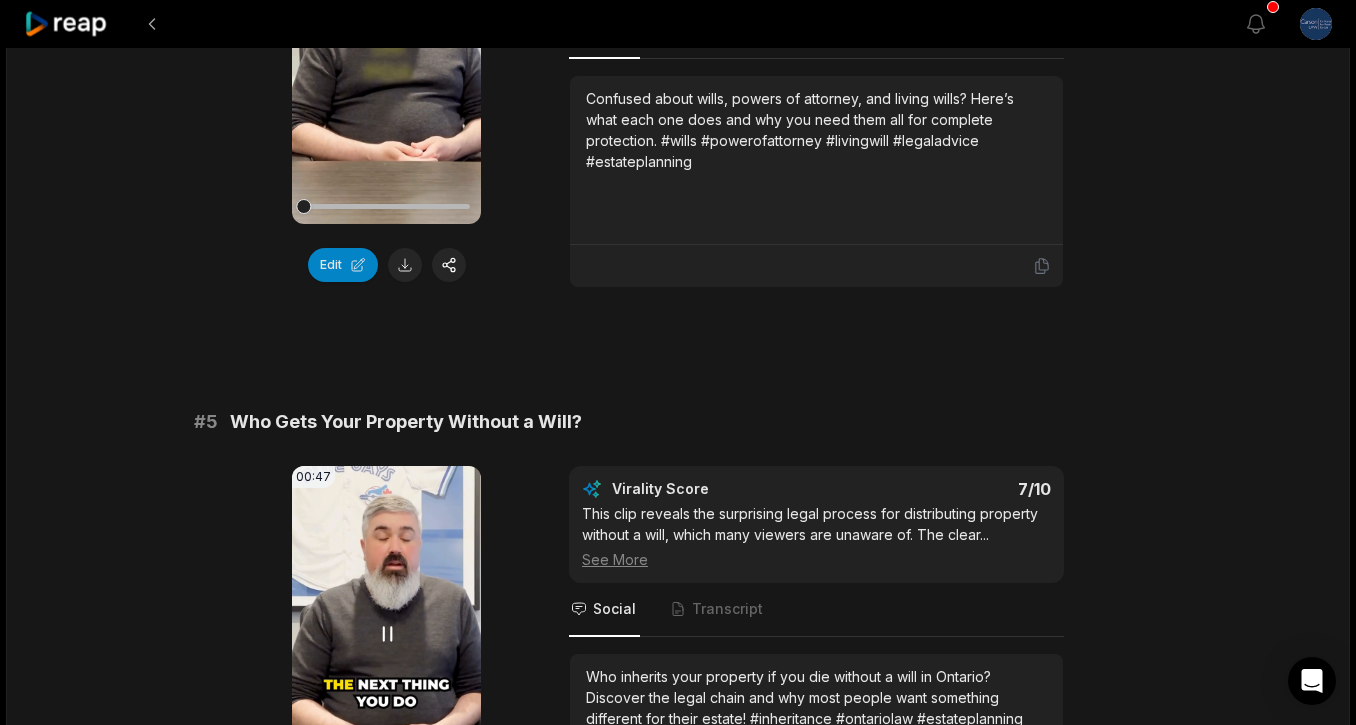 click on "Your browser does not support mp4 format." at bounding box center [386, 634] 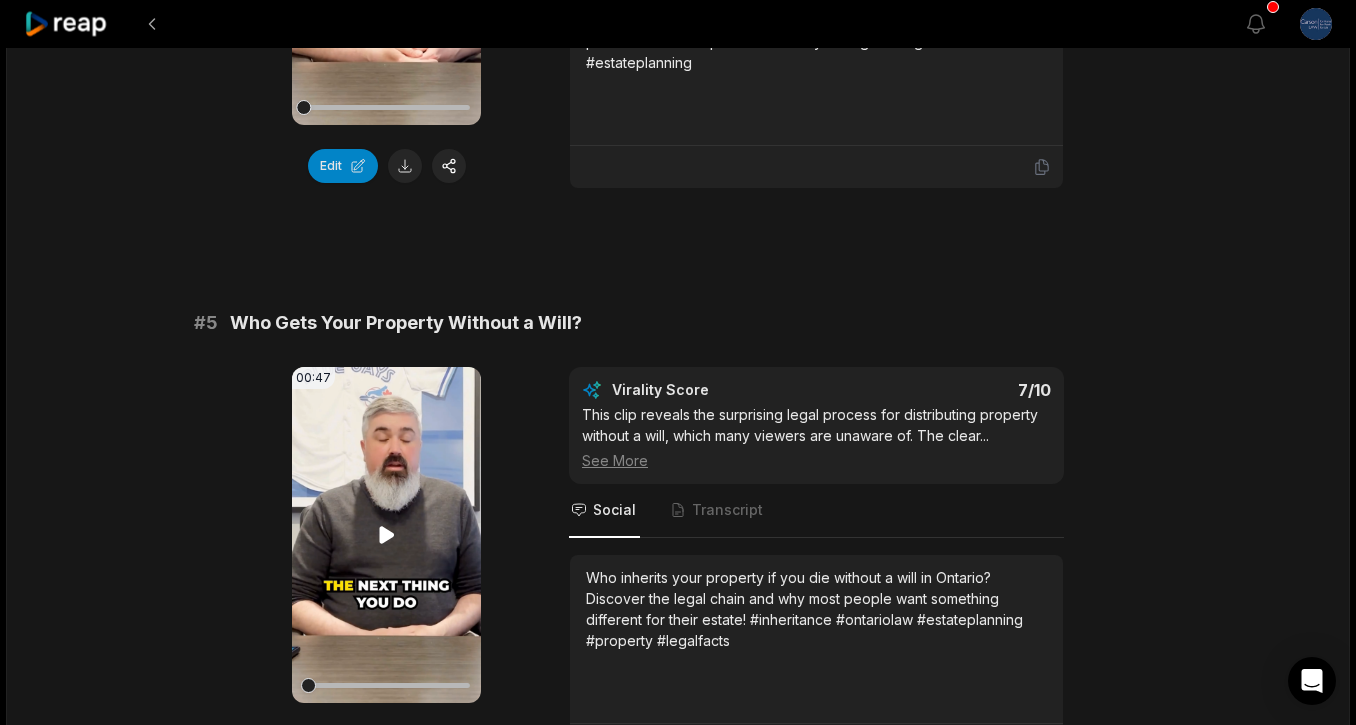 scroll, scrollTop: 2289, scrollLeft: 0, axis: vertical 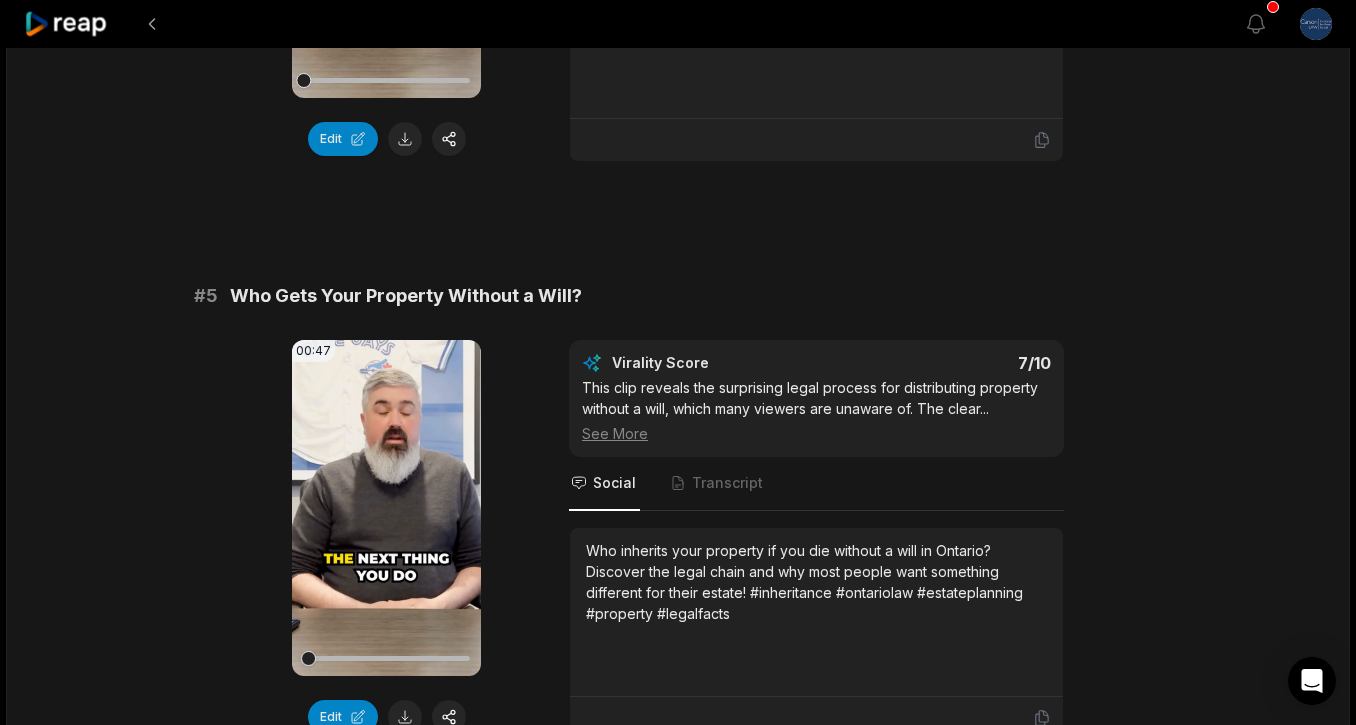 drag, startPoint x: 318, startPoint y: 661, endPoint x: 282, endPoint y: 661, distance: 36 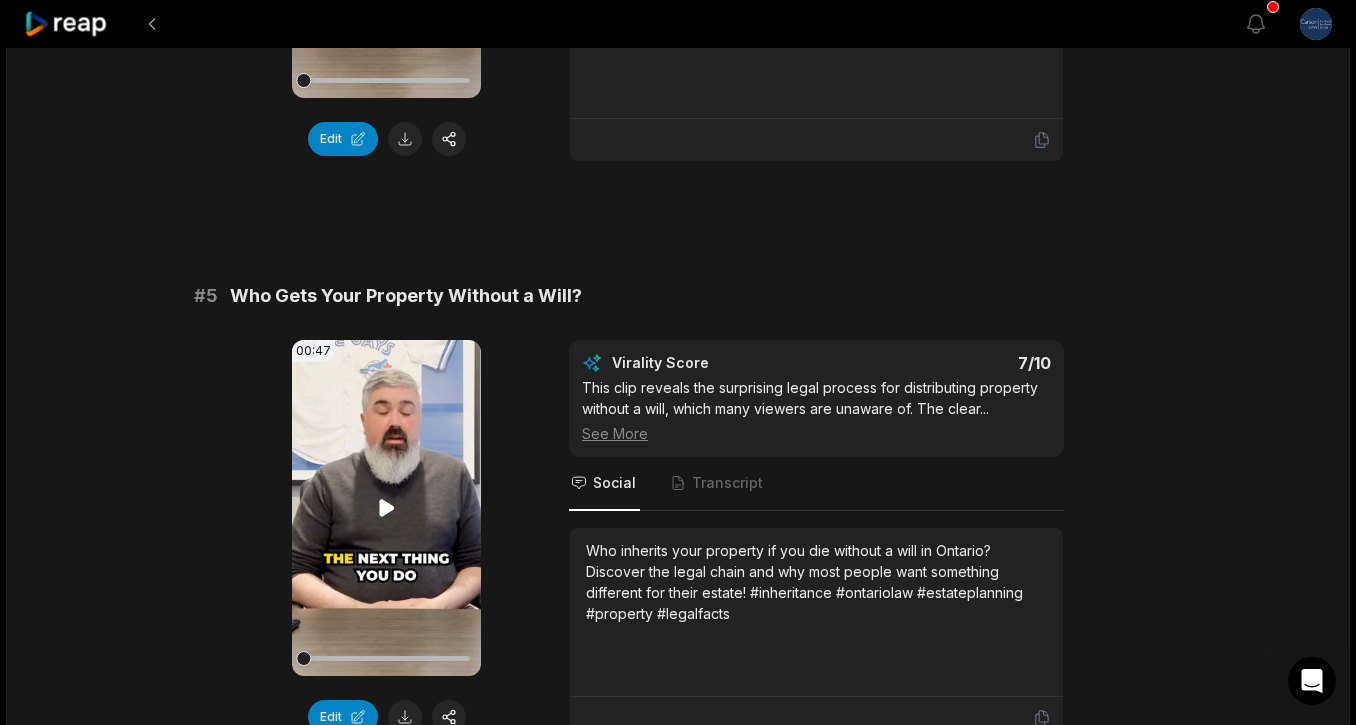 click 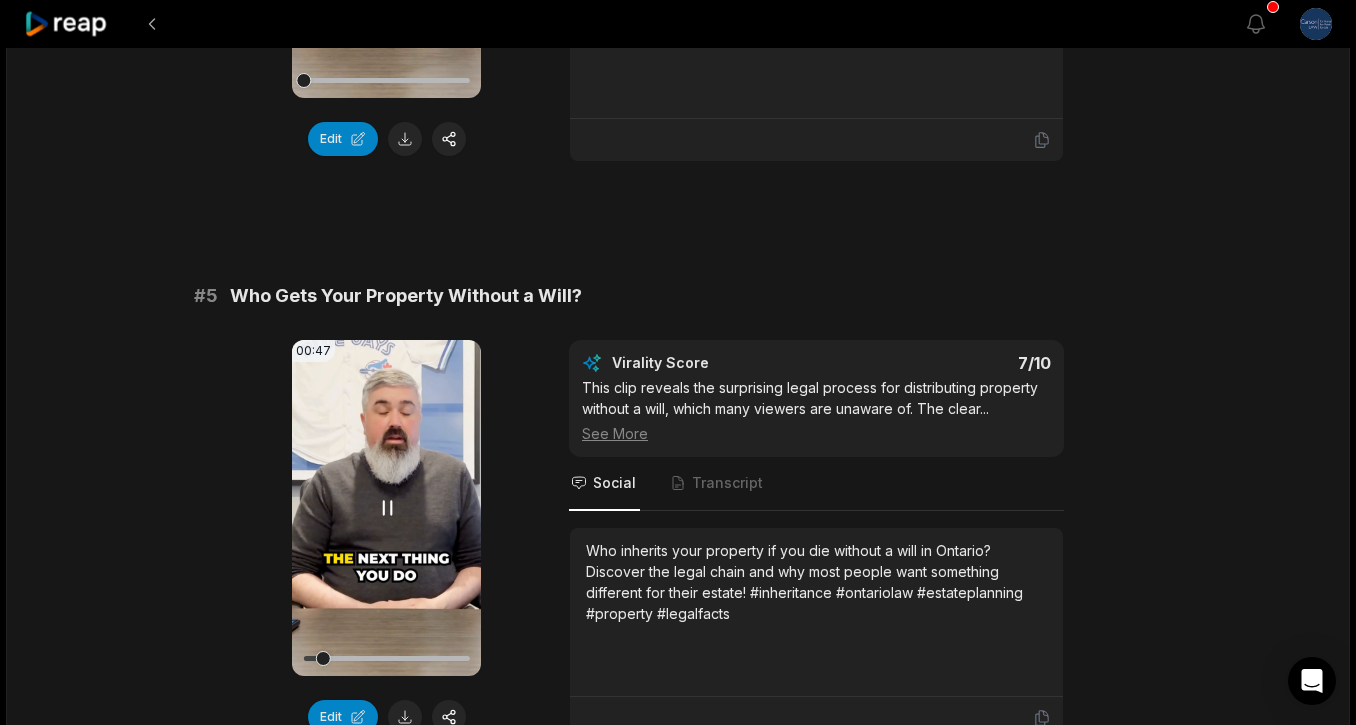 click 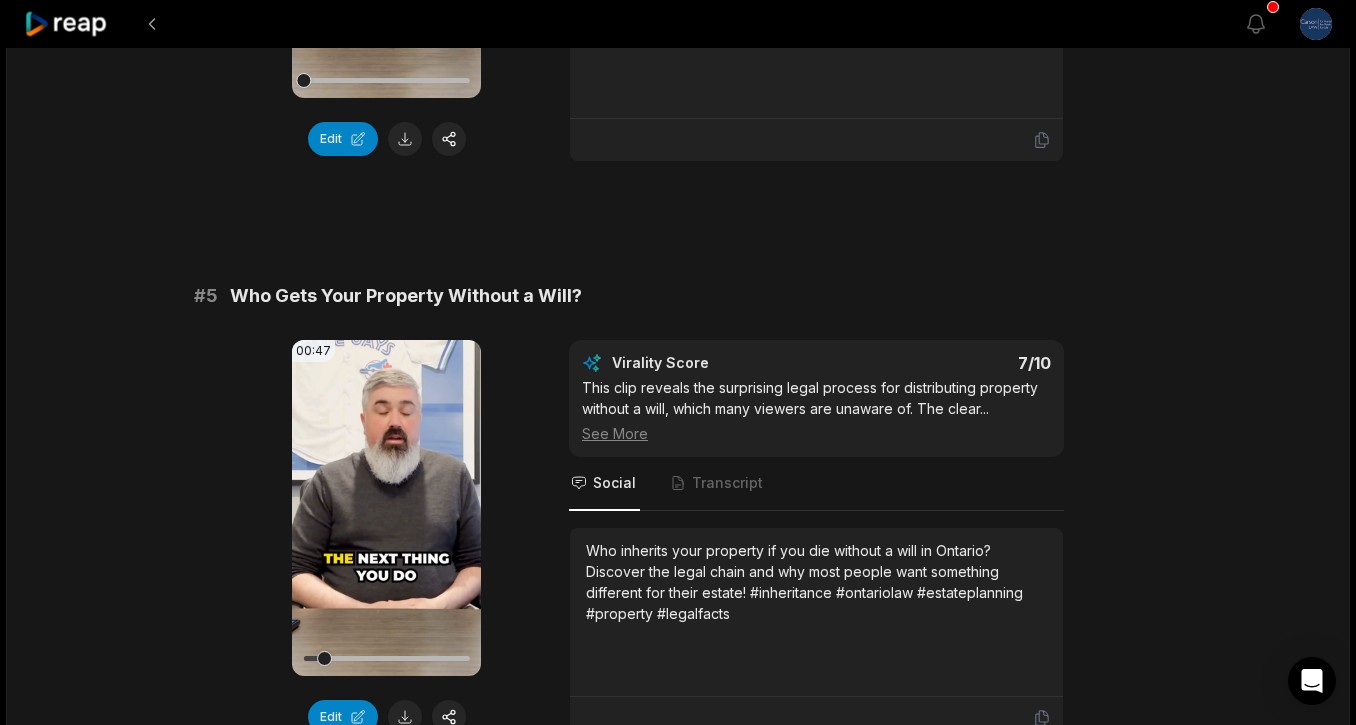 drag, startPoint x: 326, startPoint y: 661, endPoint x: 243, endPoint y: 658, distance: 83.0542 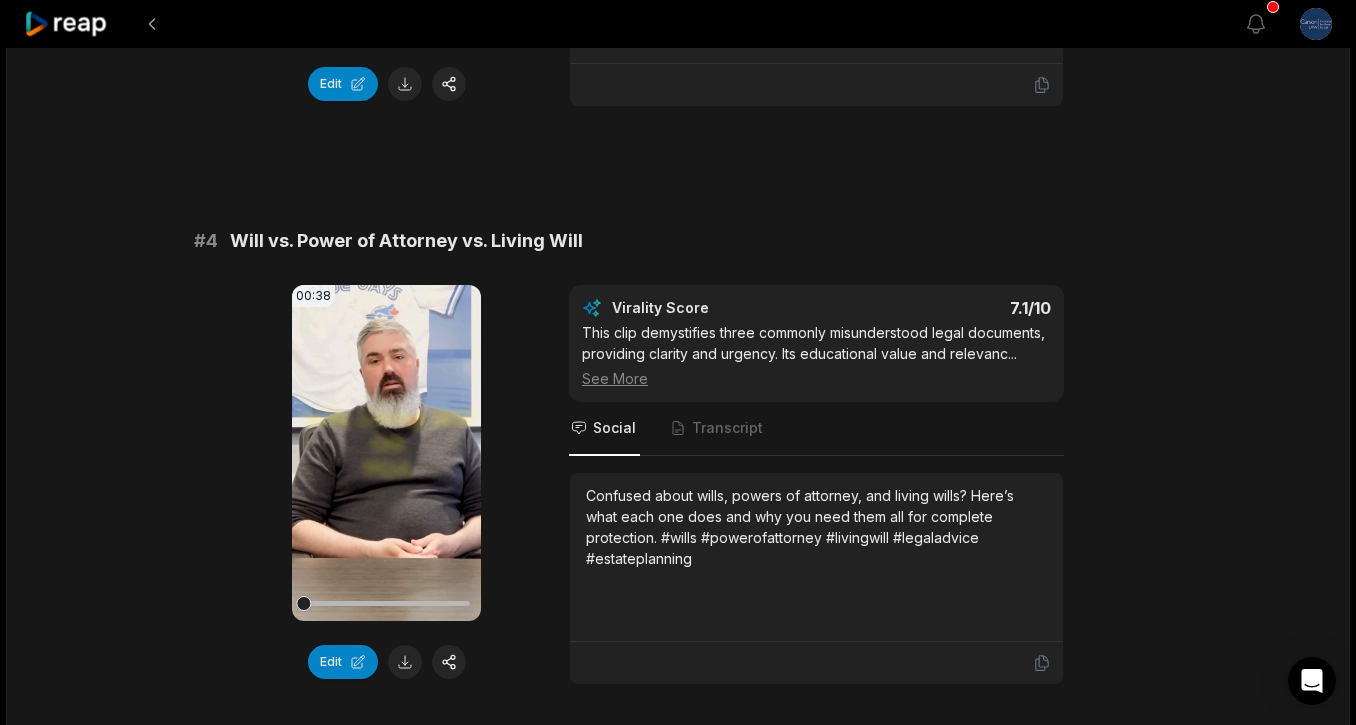 scroll, scrollTop: 1769, scrollLeft: 0, axis: vertical 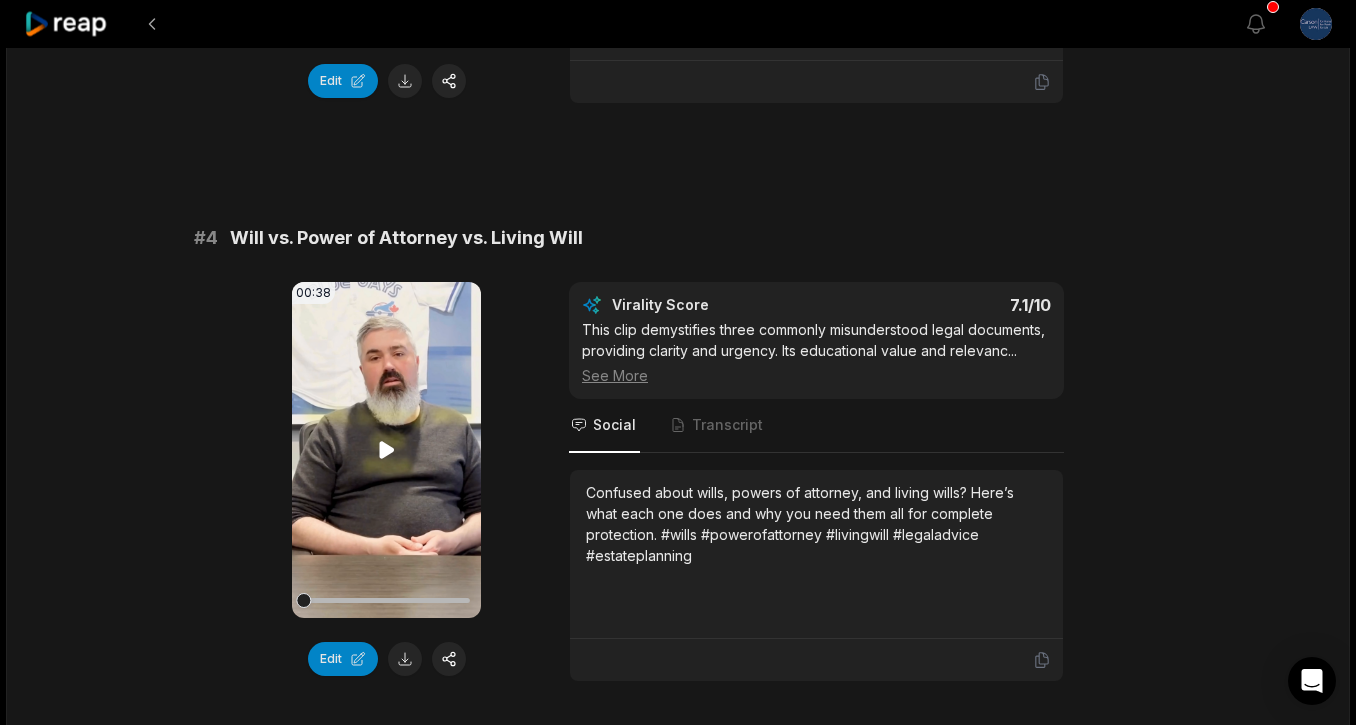 click on "Your browser does not support mp4 format." at bounding box center [386, 450] 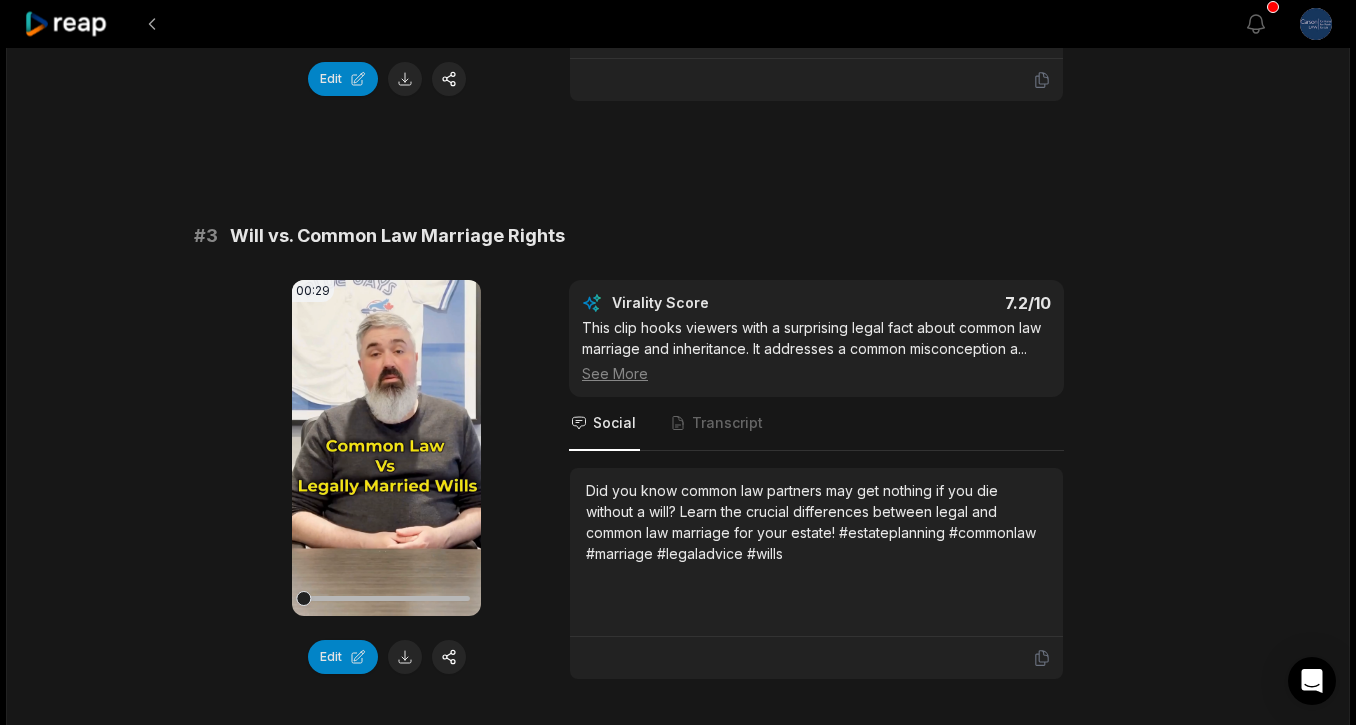 scroll, scrollTop: 1182, scrollLeft: 0, axis: vertical 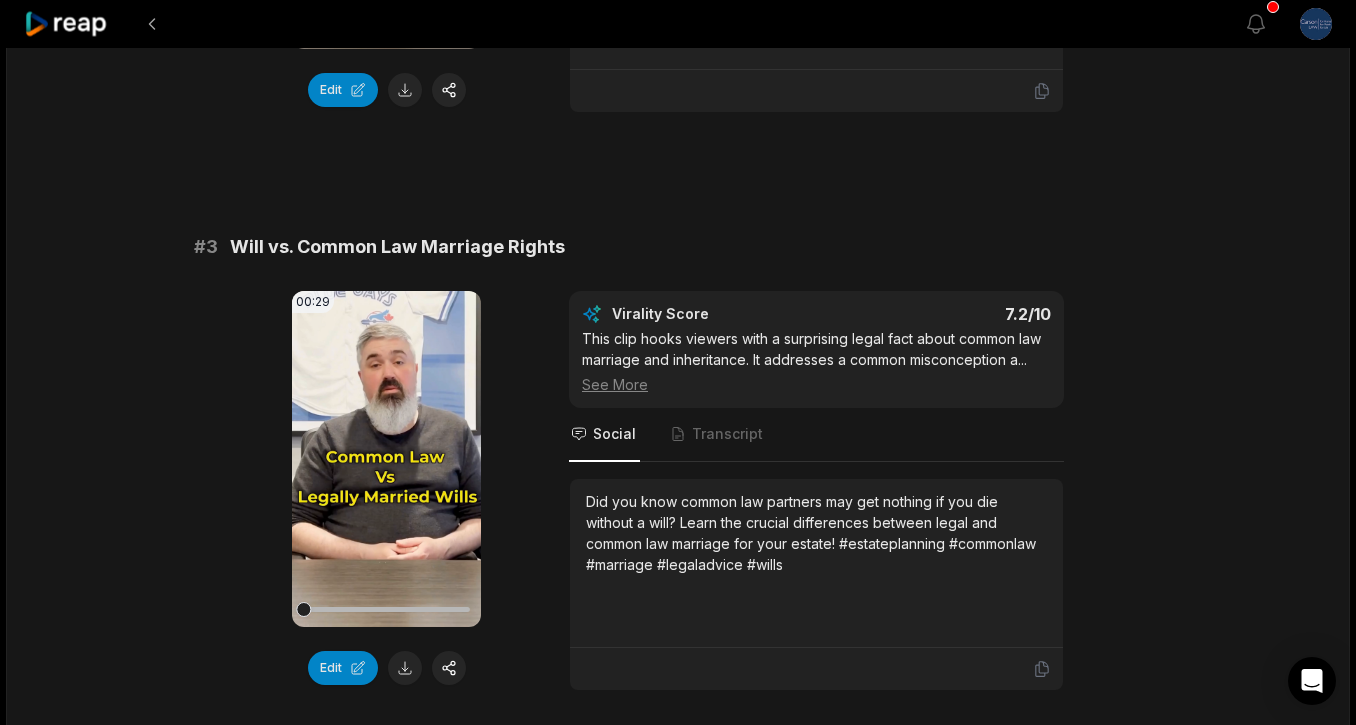 click on "Your browser does not support mp4 format." at bounding box center [386, 459] 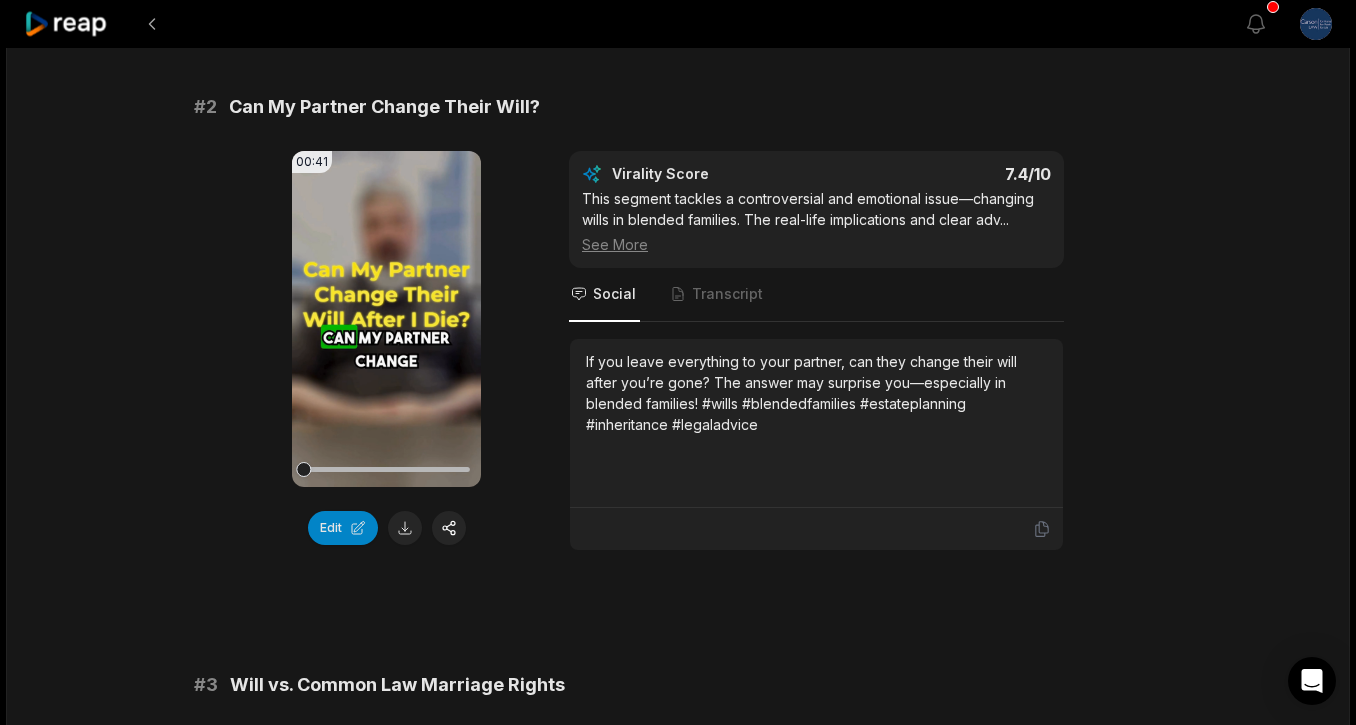 scroll, scrollTop: 698, scrollLeft: 0, axis: vertical 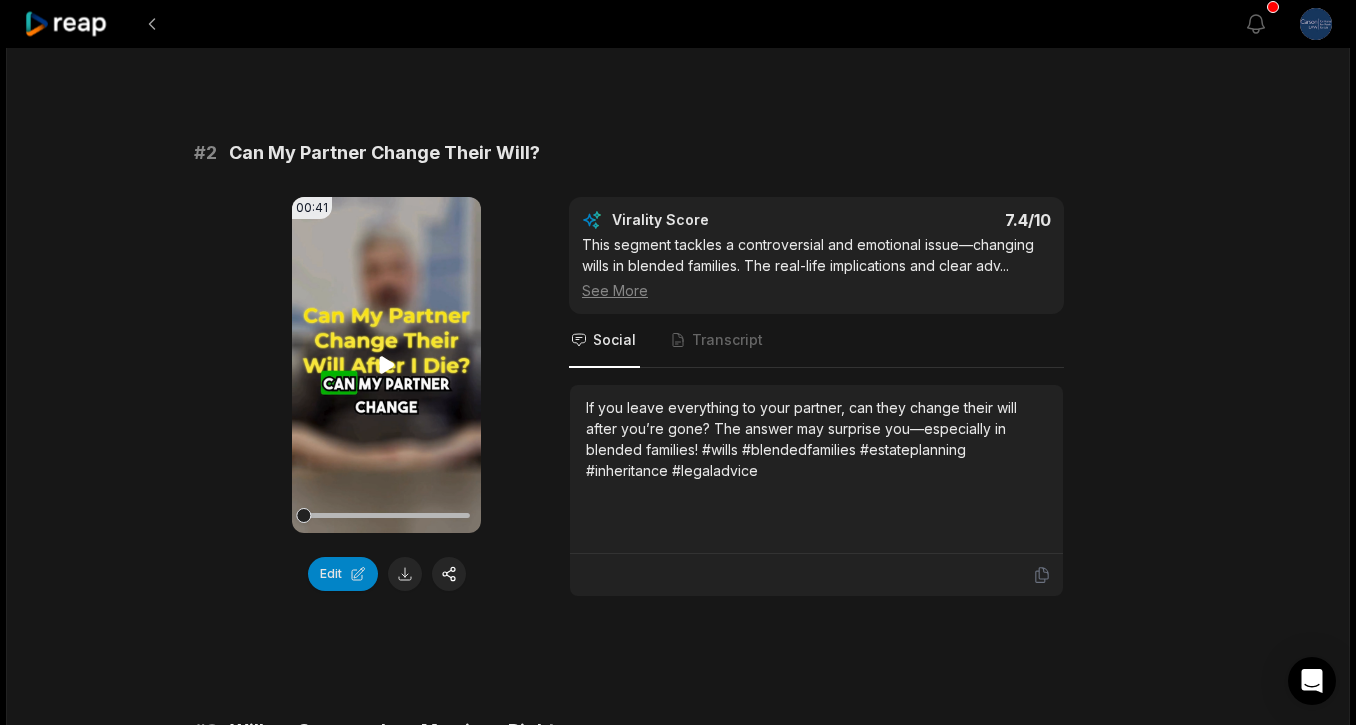 click on "Your browser does not support mp4 format." at bounding box center [386, 365] 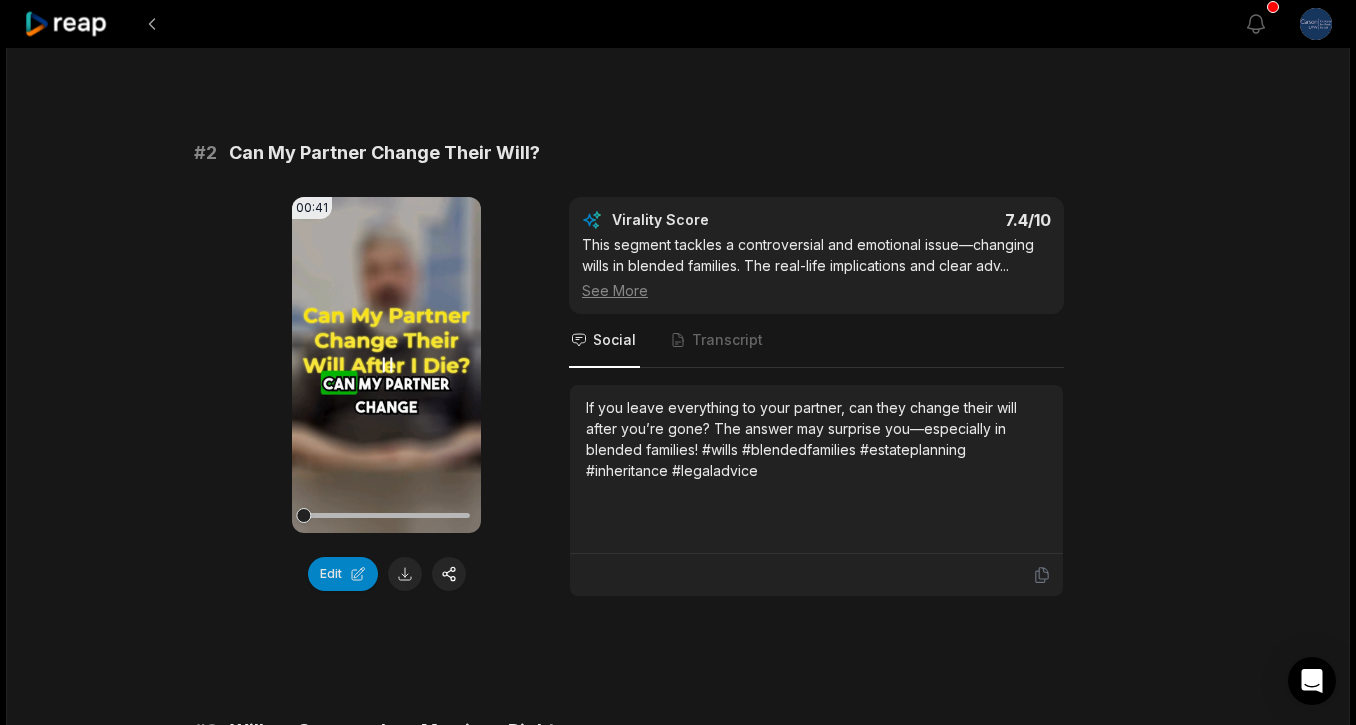 click 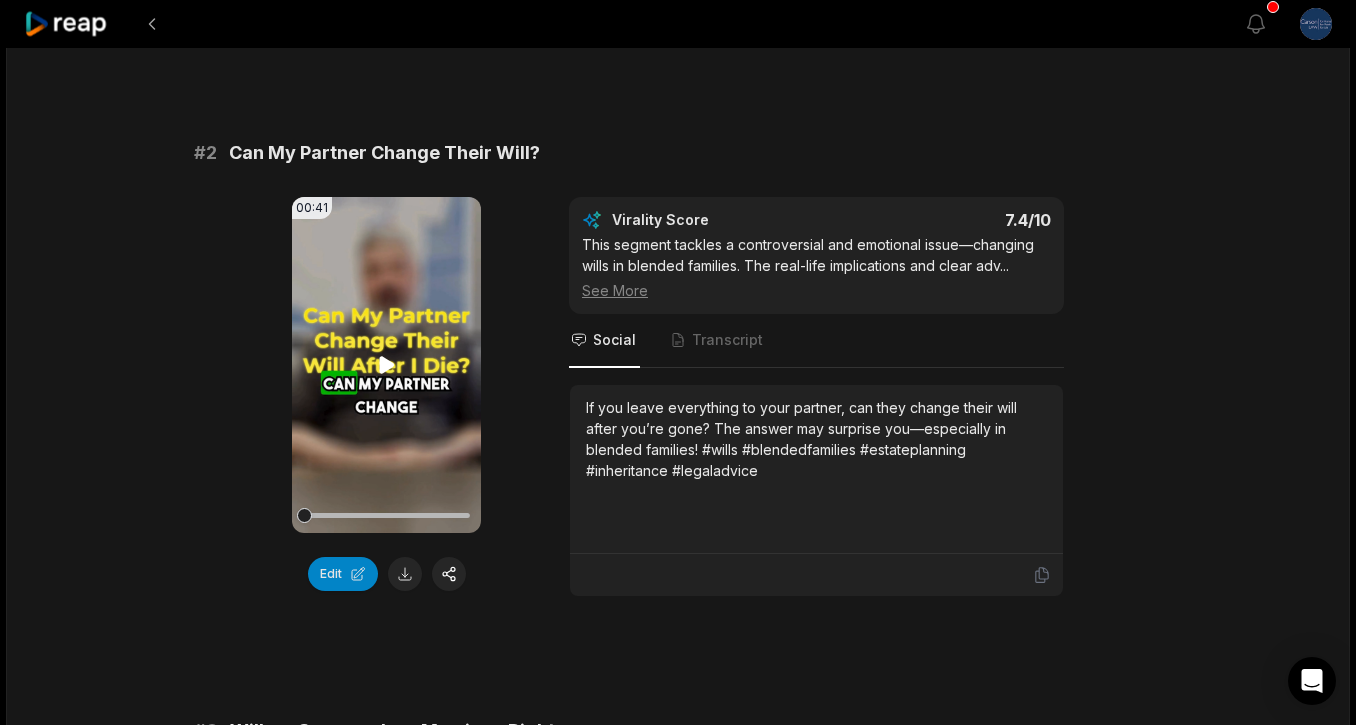 click 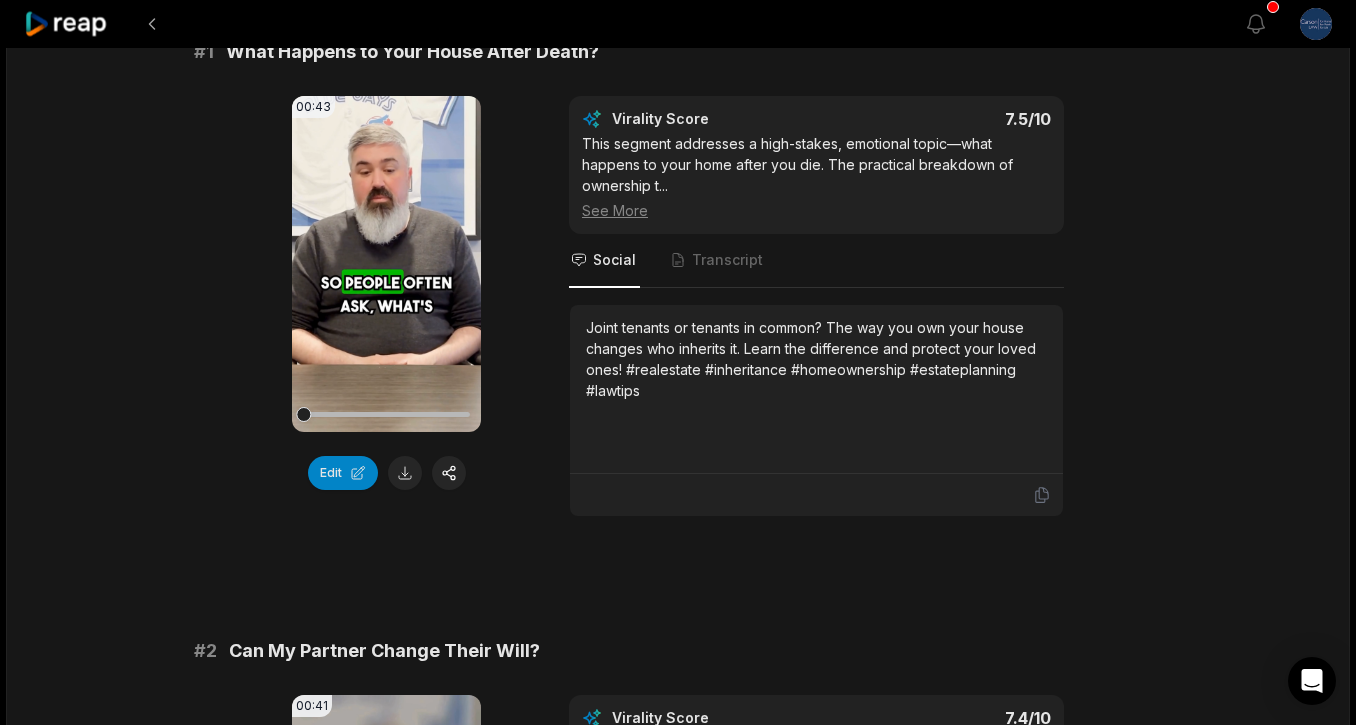 scroll, scrollTop: 194, scrollLeft: 0, axis: vertical 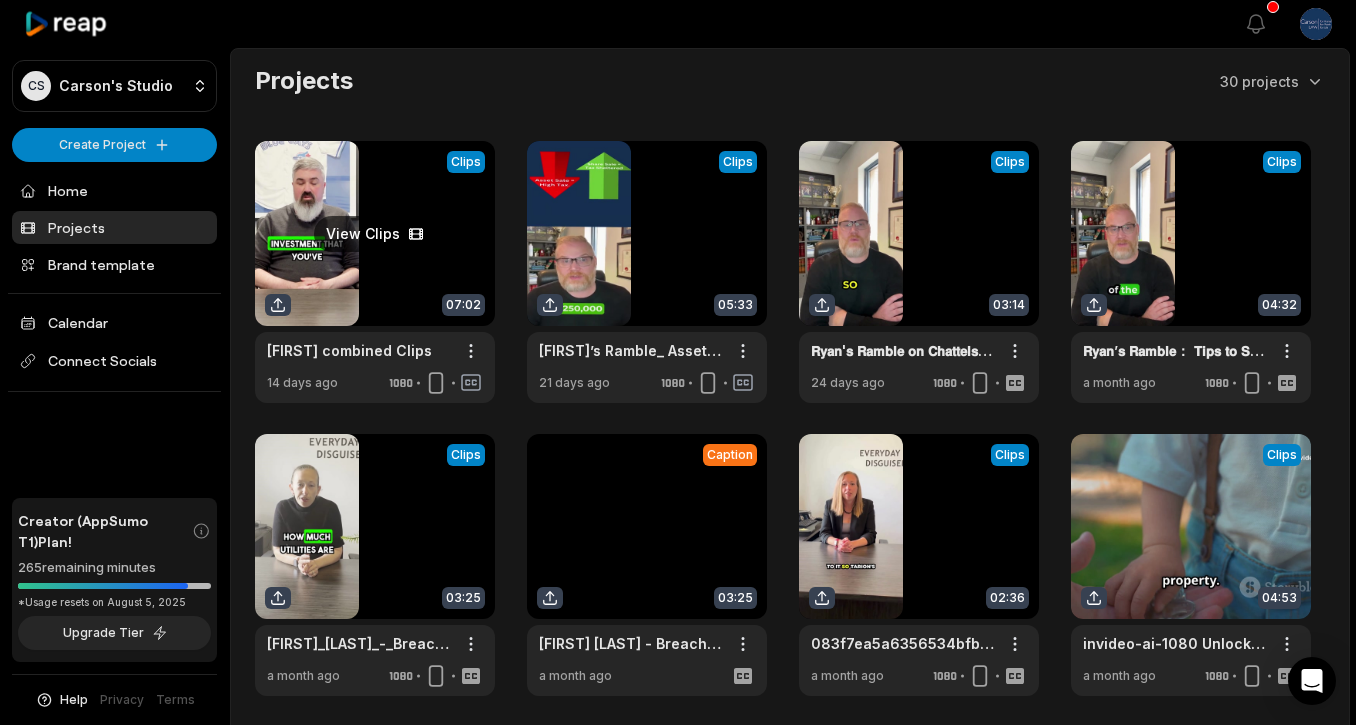 click at bounding box center (375, 272) 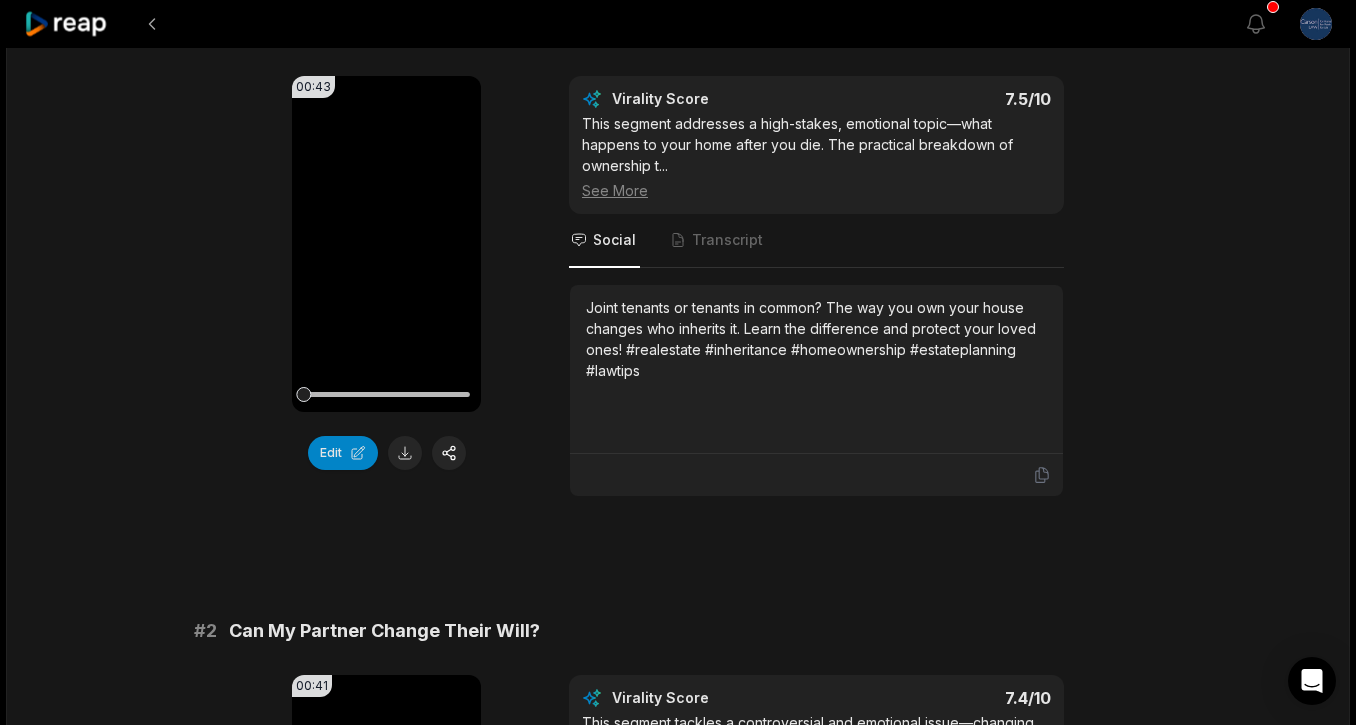 scroll, scrollTop: 209, scrollLeft: 0, axis: vertical 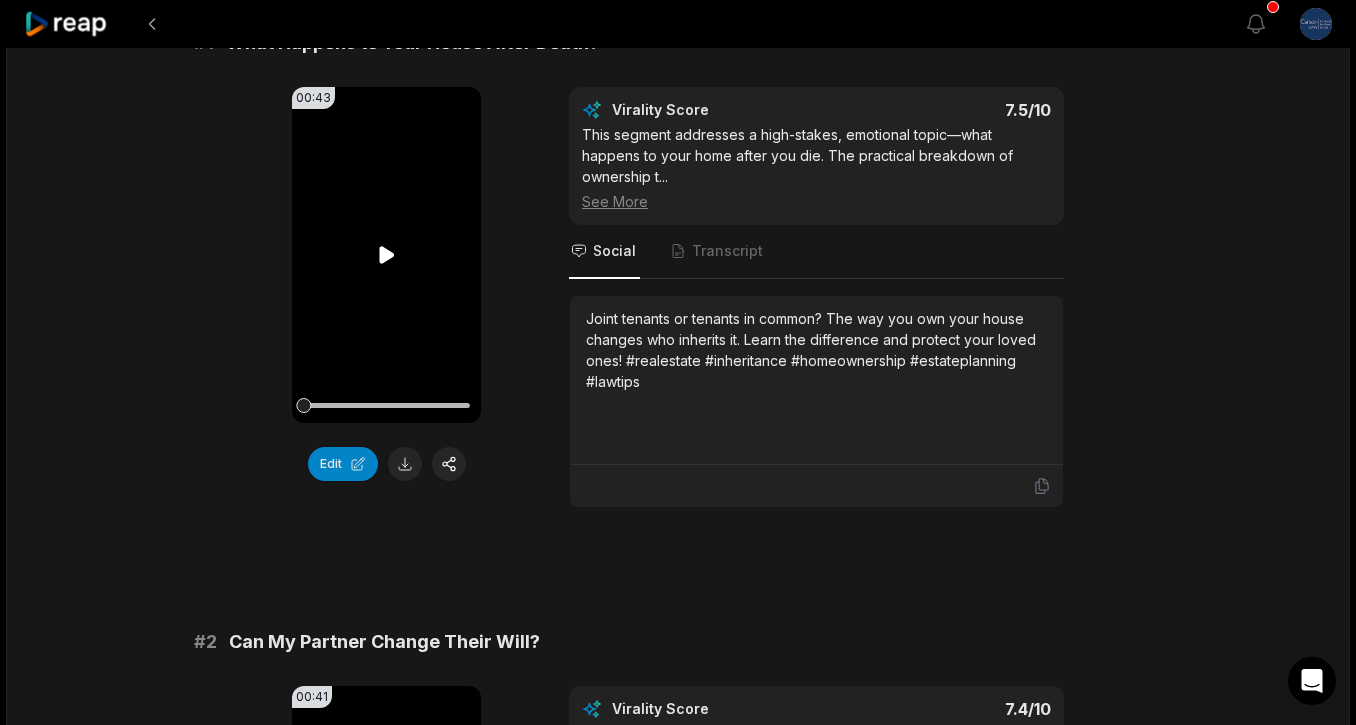 click on "Your browser does not support mp4 format." at bounding box center (386, 854) 